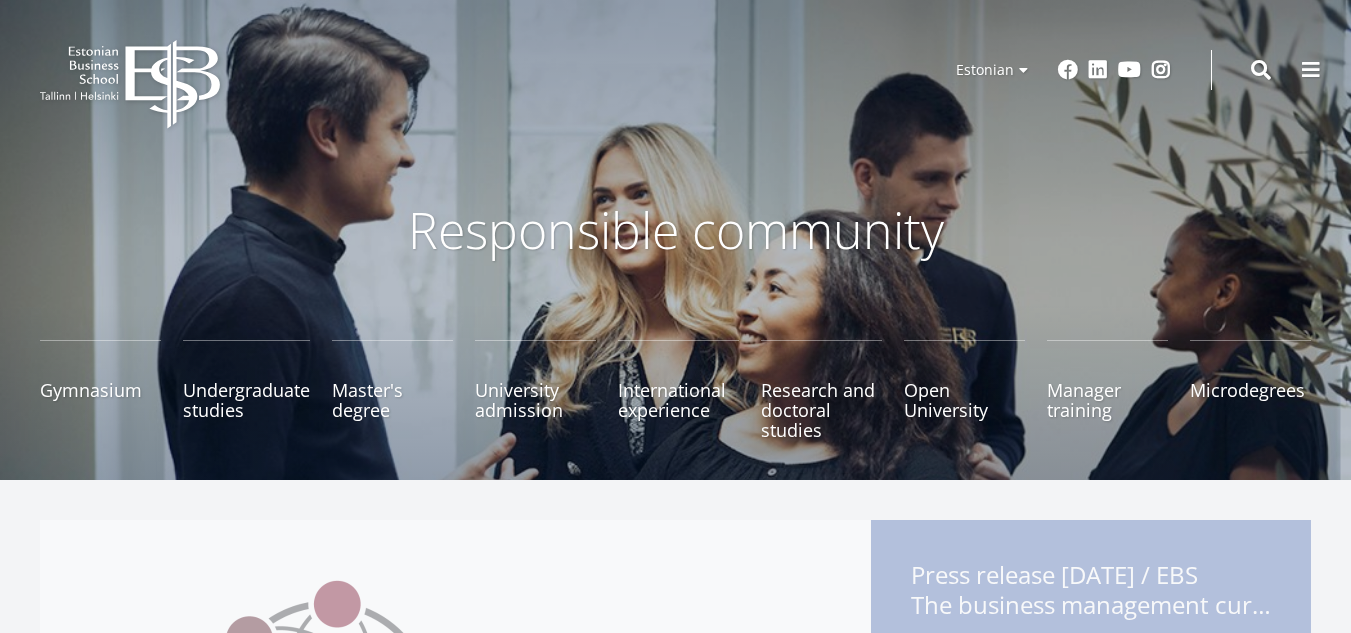 scroll, scrollTop: 0, scrollLeft: 0, axis: both 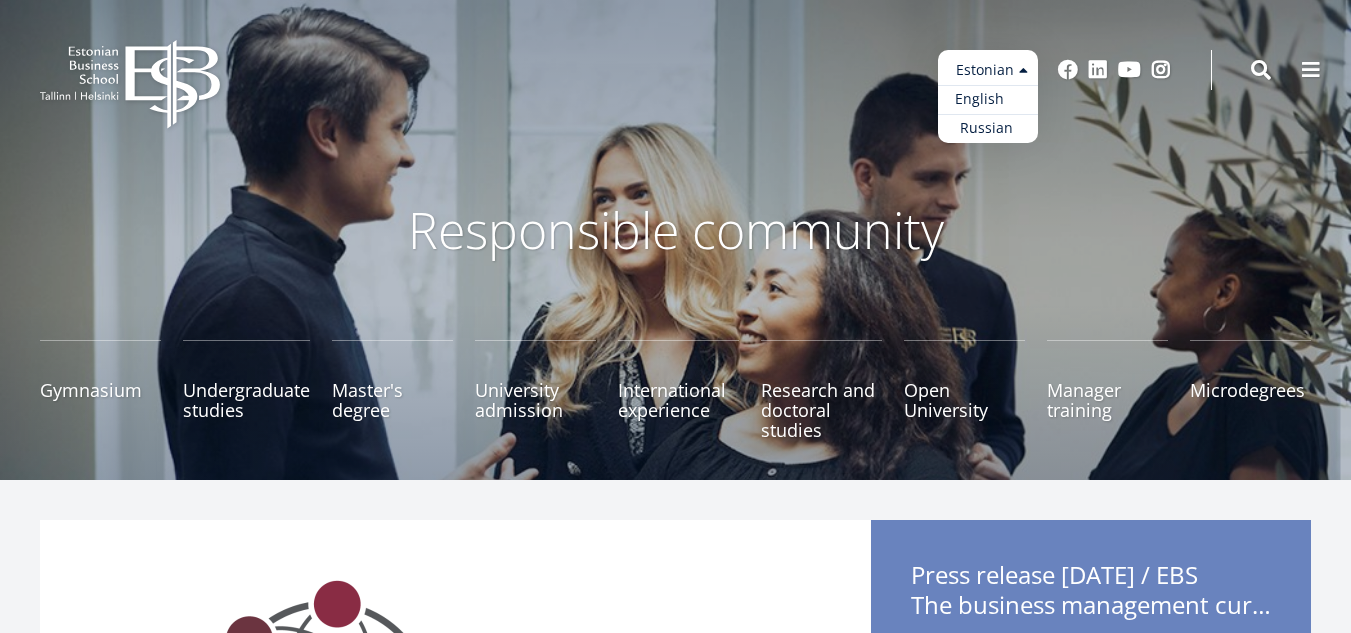 click on "English" at bounding box center (979, 98) 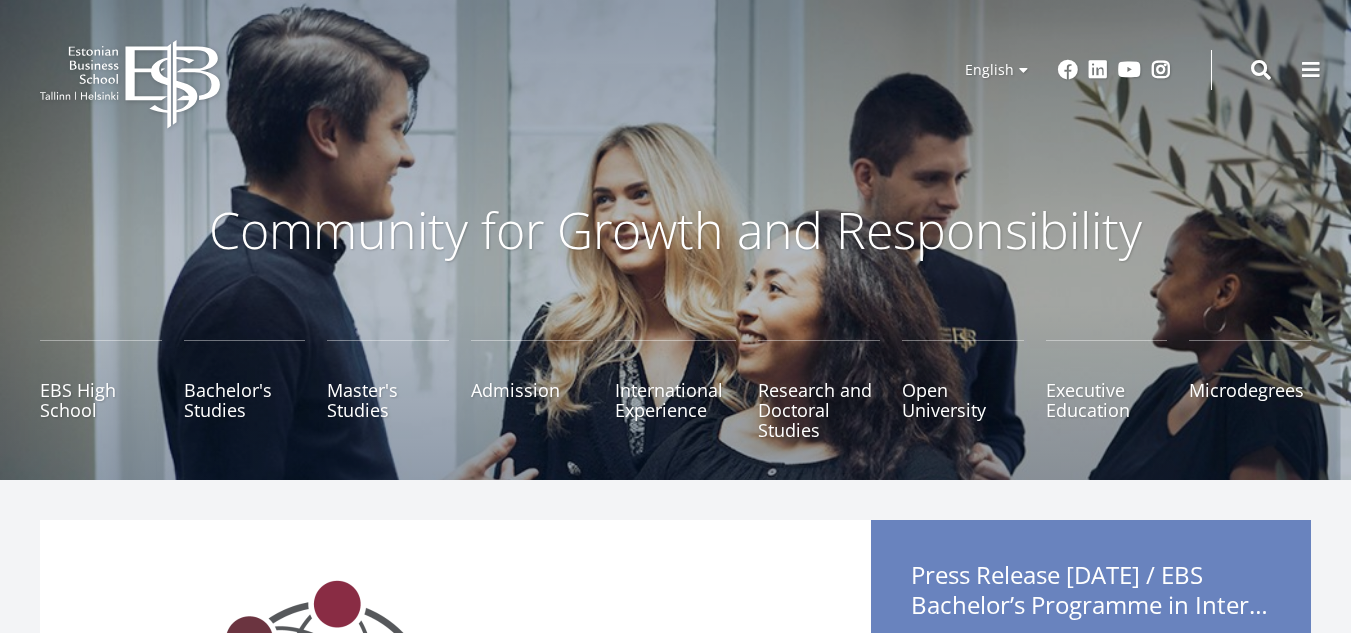 scroll, scrollTop: 0, scrollLeft: 0, axis: both 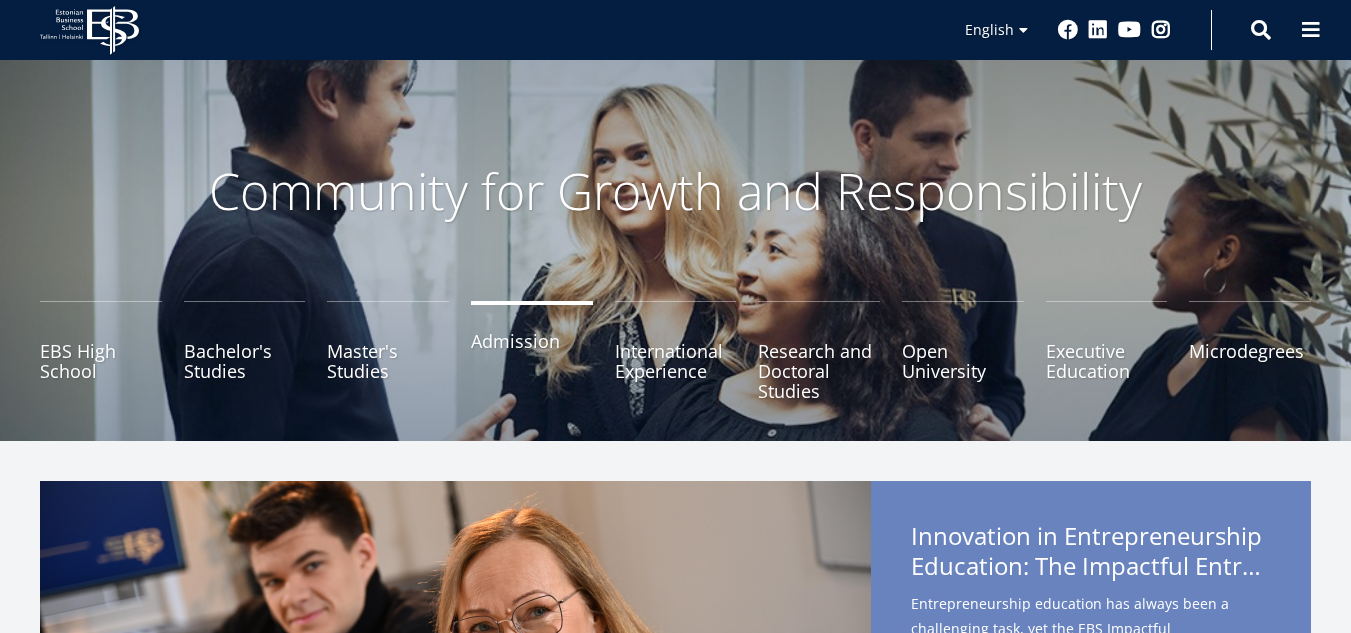 click on "Admission" at bounding box center (532, 351) 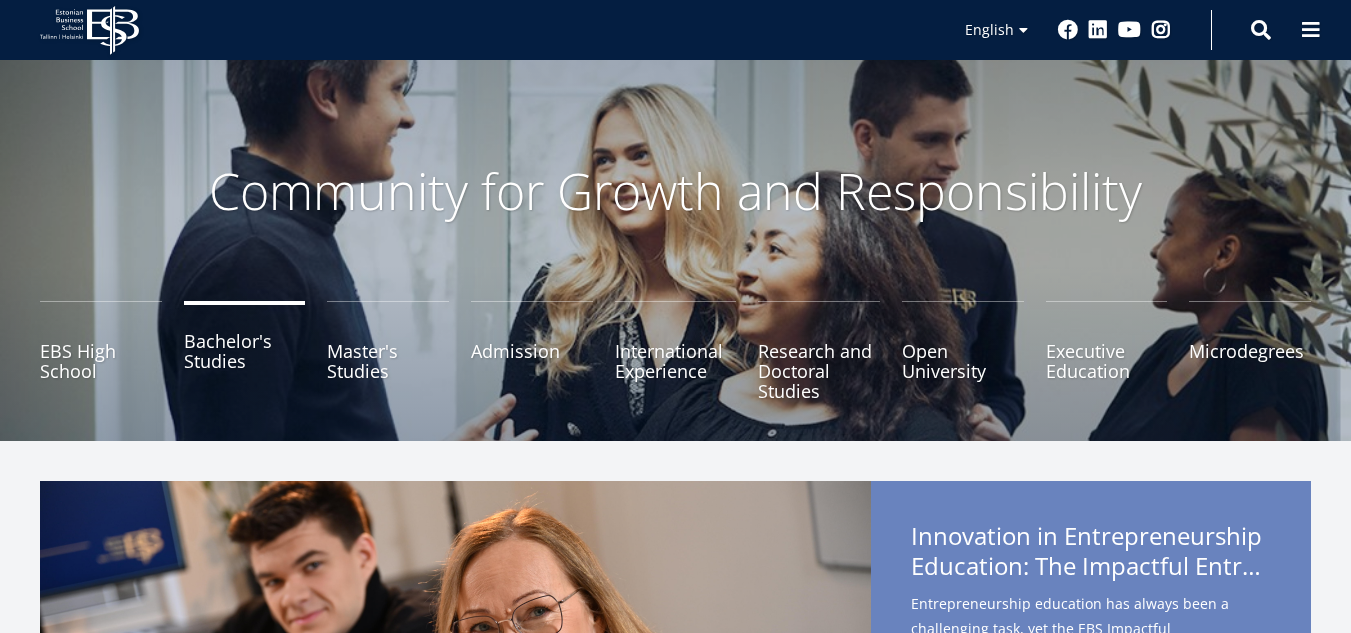 click on "Bachelor's Studies" at bounding box center (245, 351) 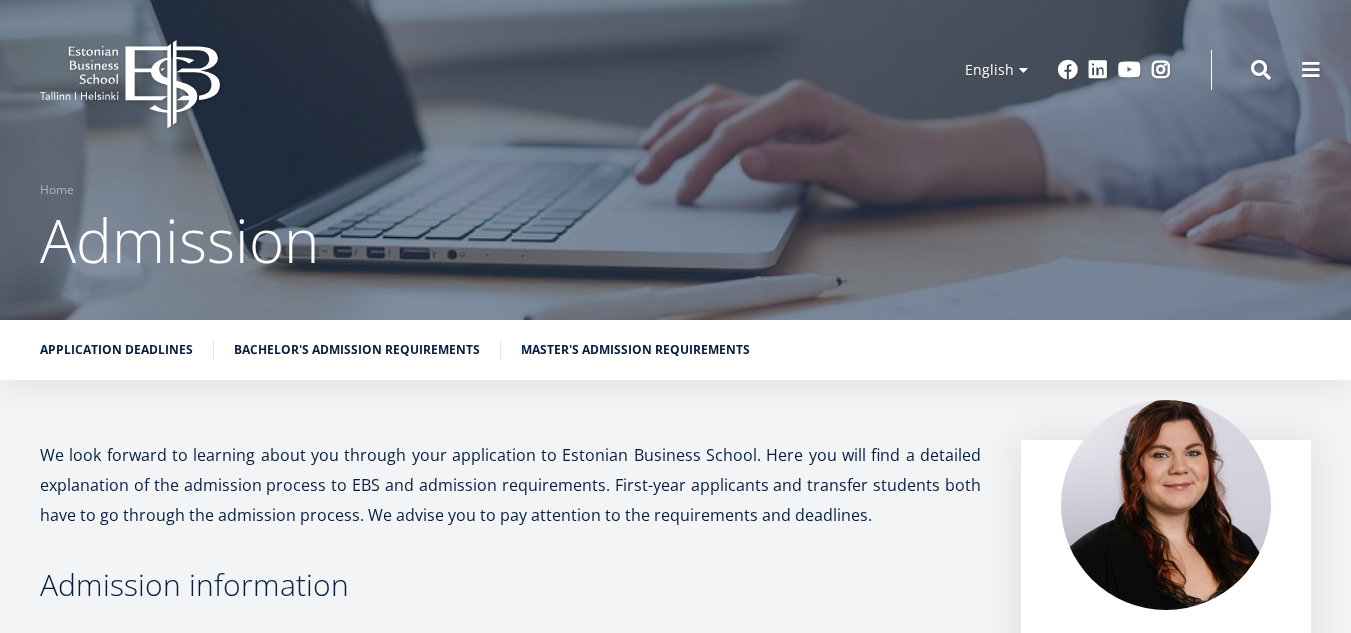 scroll, scrollTop: 0, scrollLeft: 0, axis: both 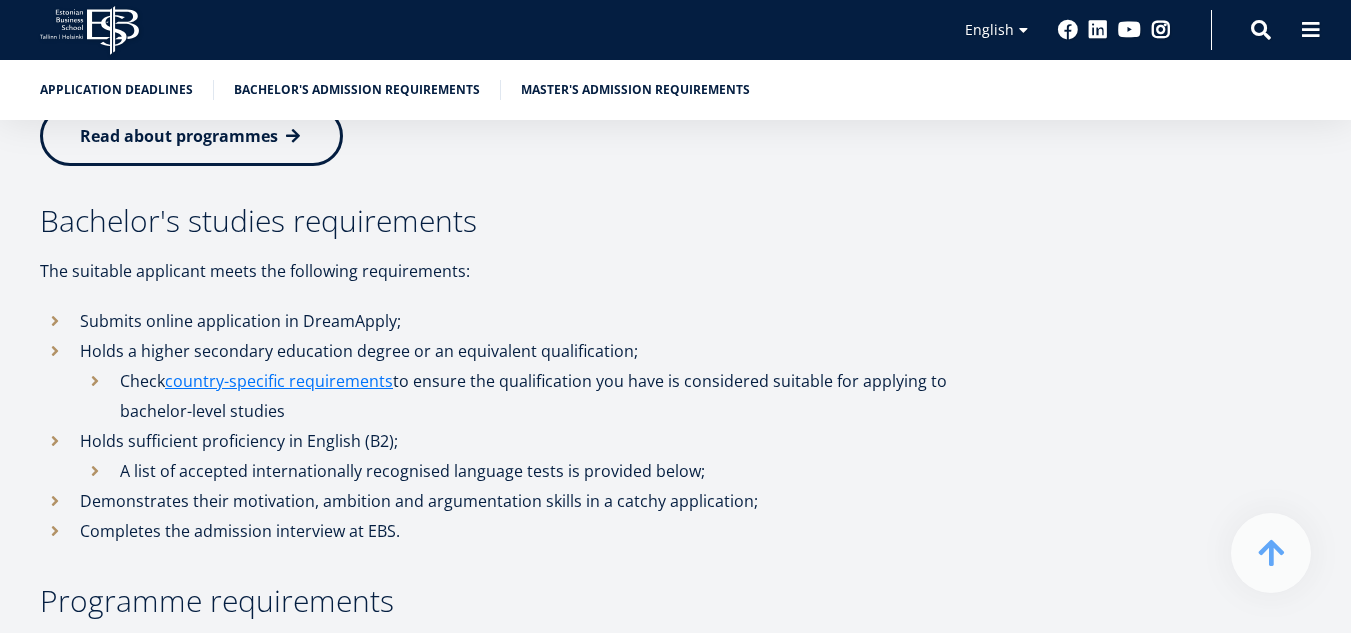 click on "A list of accepted internationally recognised language tests is provided below;" at bounding box center (535, 471) 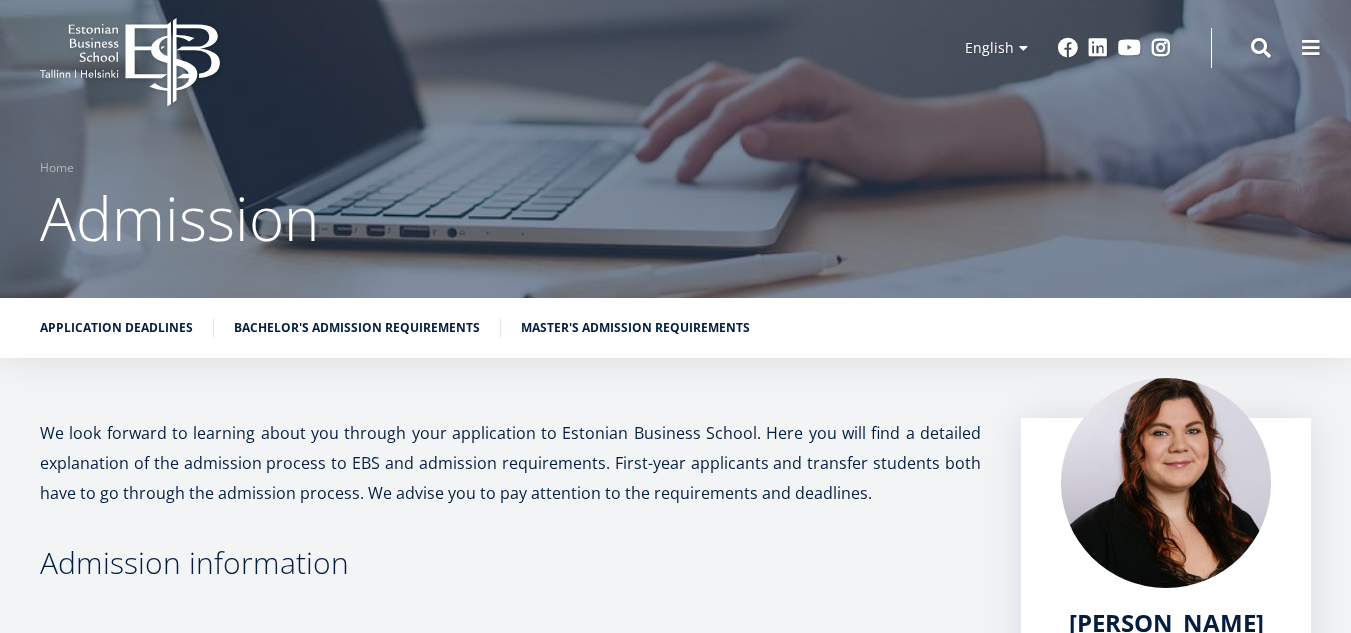 scroll, scrollTop: 0, scrollLeft: 0, axis: both 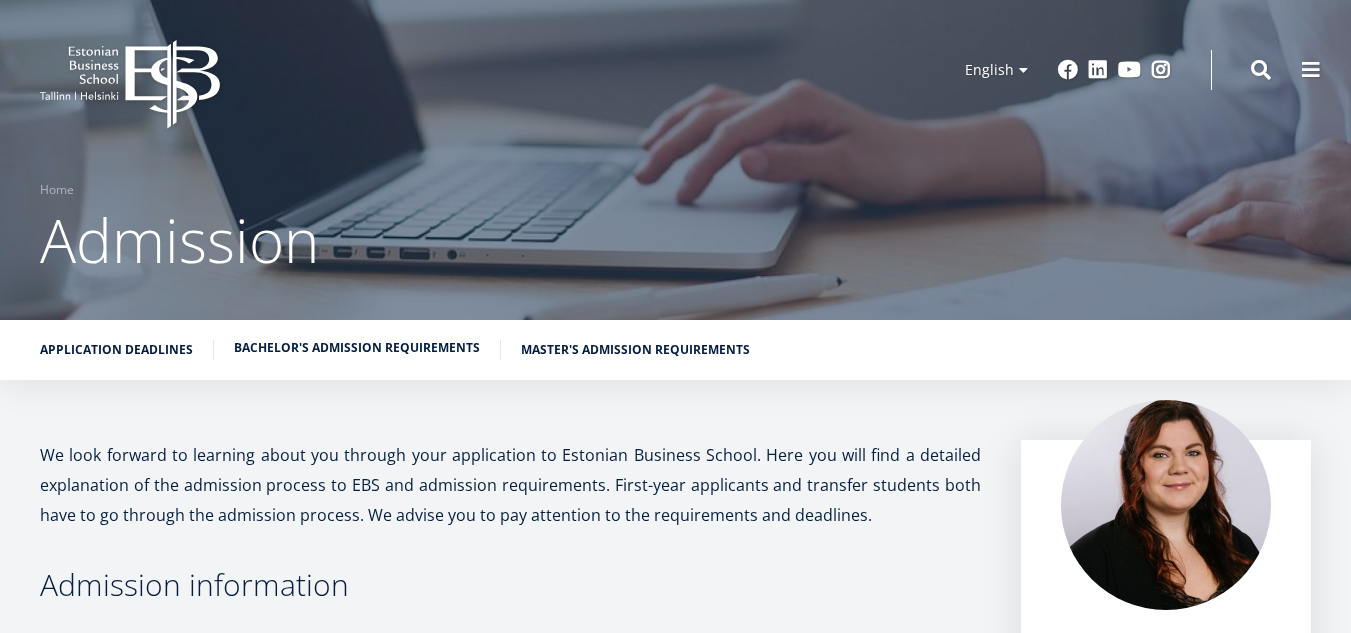 click on "Bachelor's admission requirements" at bounding box center [357, 348] 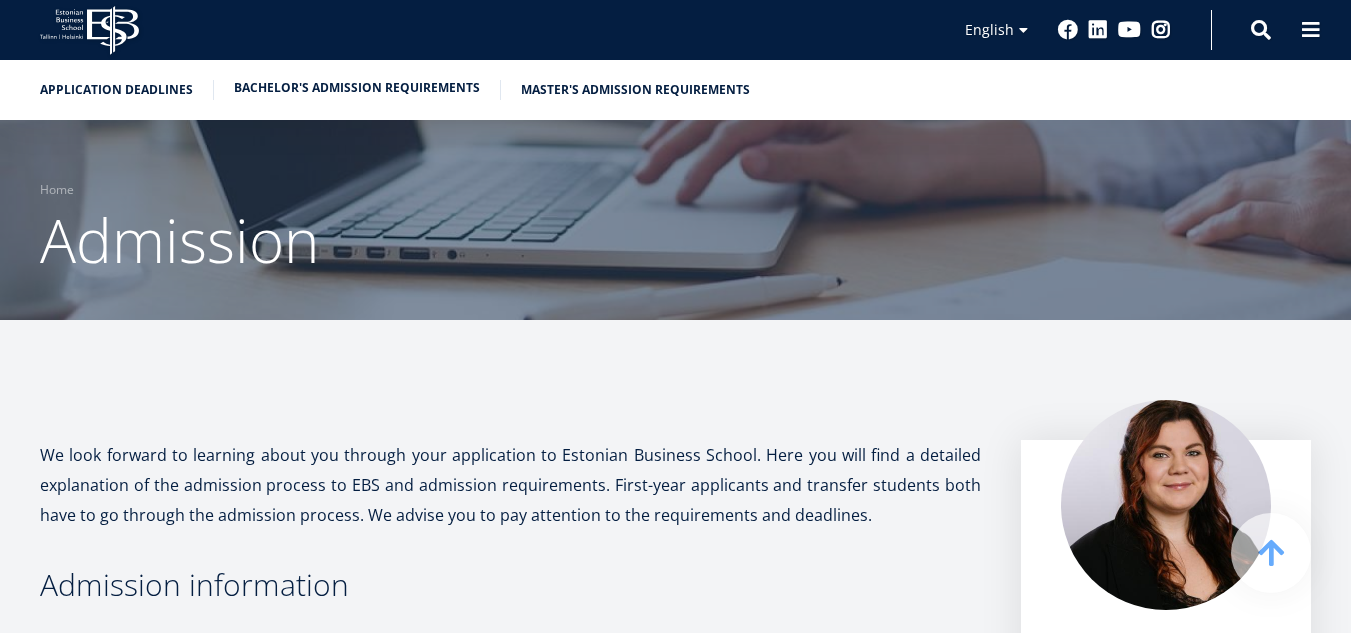 scroll, scrollTop: 2193, scrollLeft: 0, axis: vertical 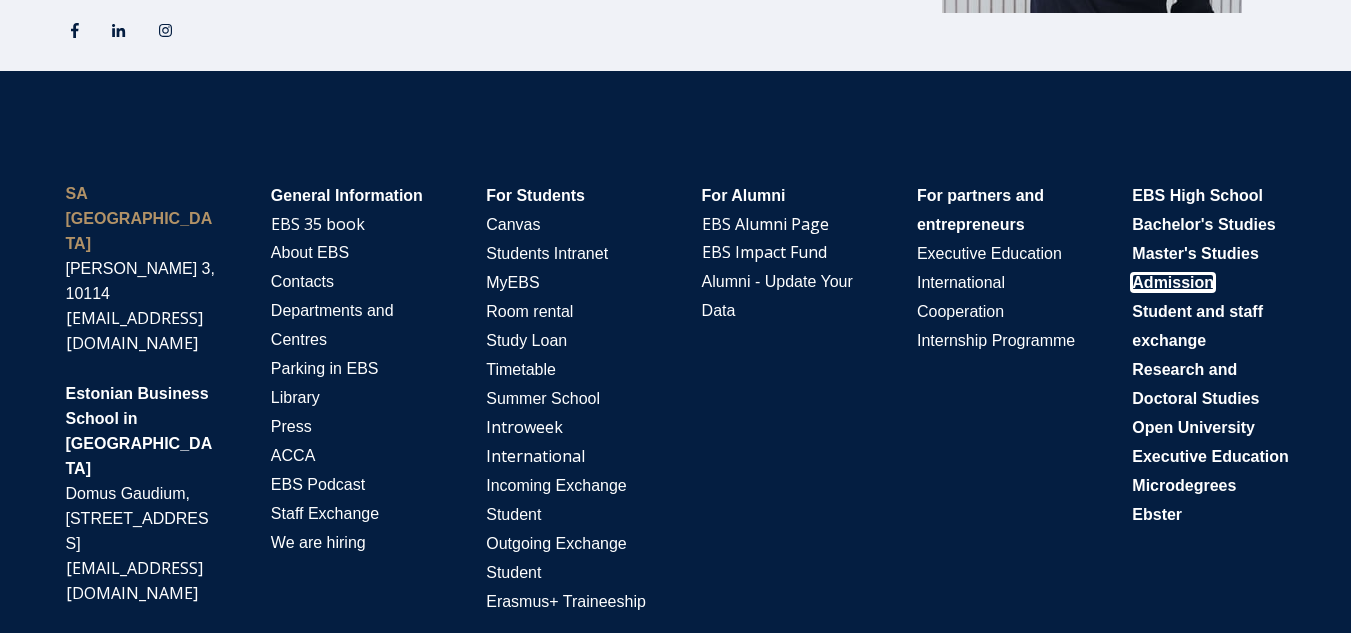 click on "Admission" at bounding box center (1173, 282) 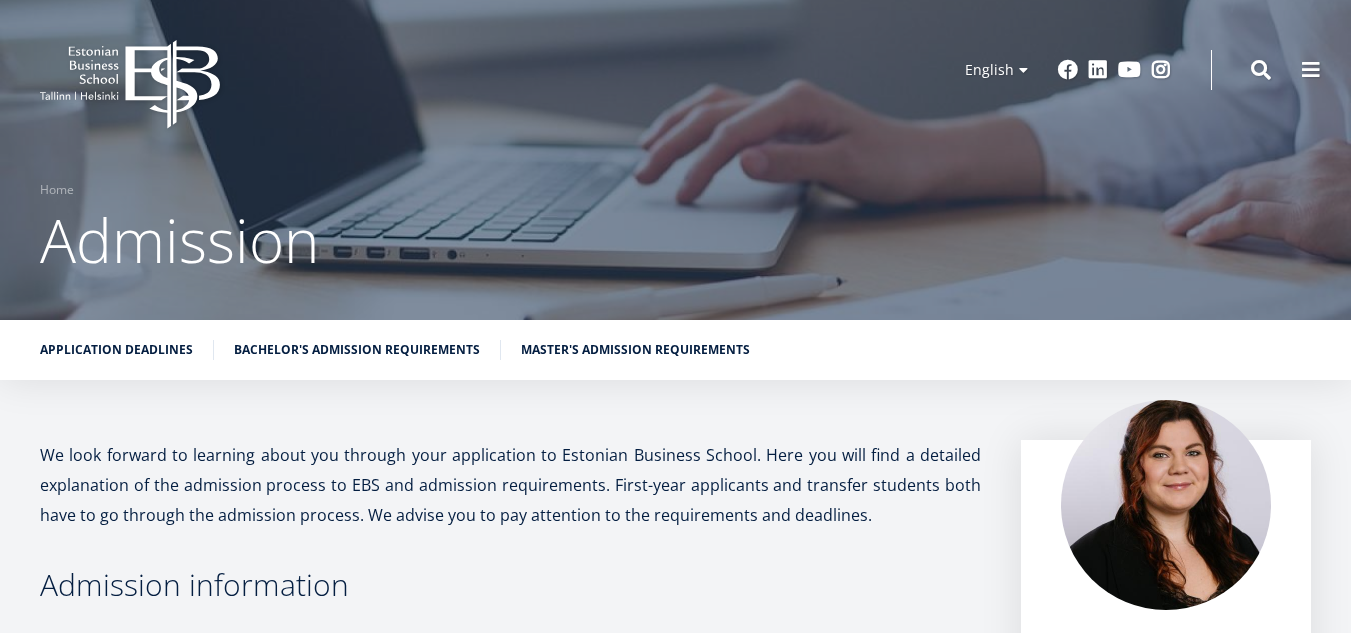 scroll, scrollTop: 0, scrollLeft: 0, axis: both 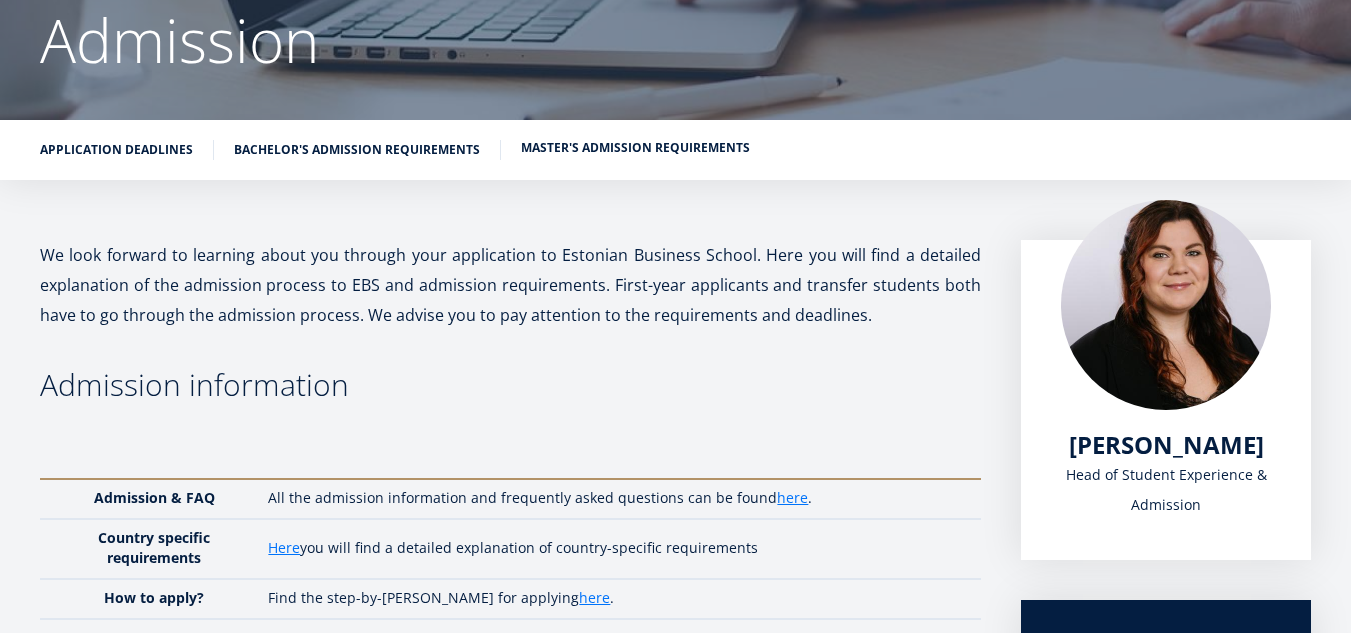 click on "Master's admission requirements" at bounding box center [635, 148] 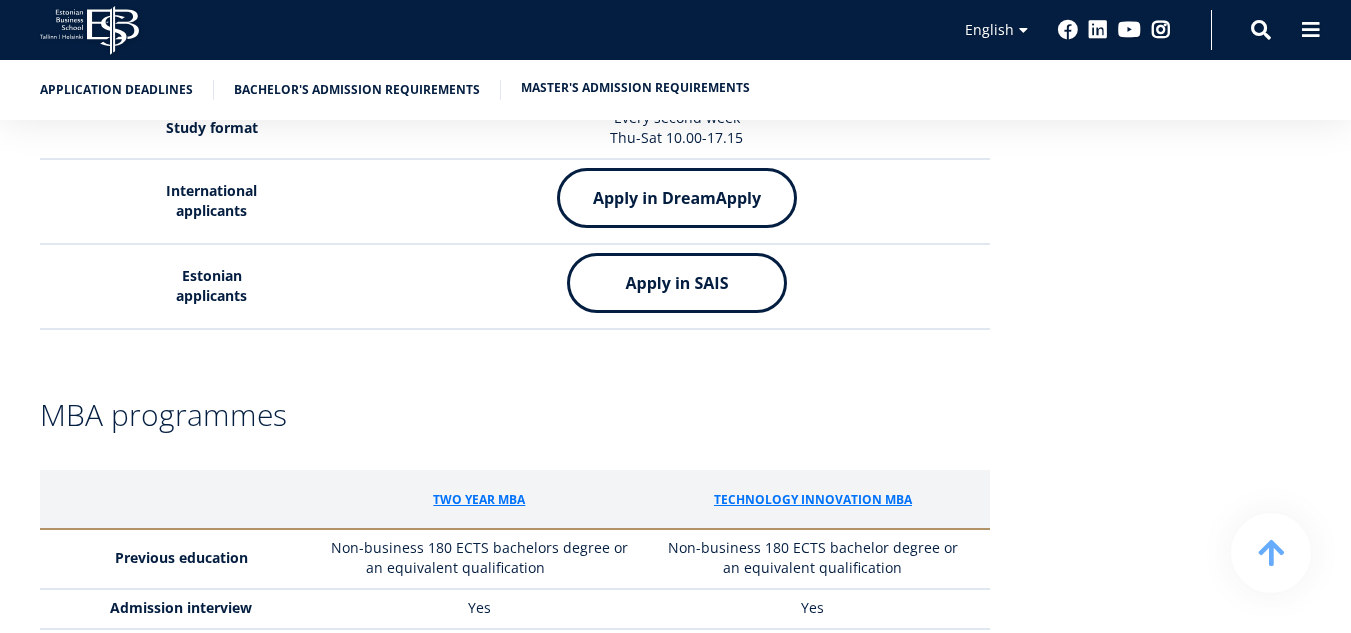 scroll, scrollTop: 5440, scrollLeft: 0, axis: vertical 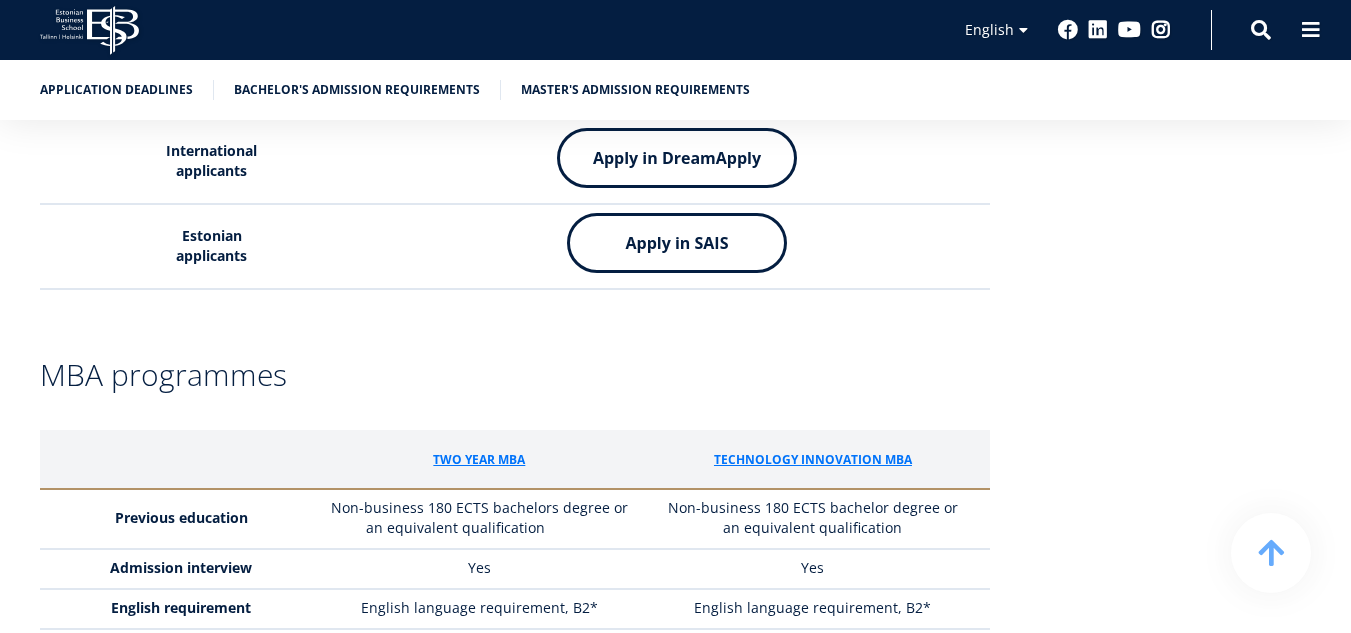 drag, startPoint x: 361, startPoint y: 492, endPoint x: 524, endPoint y: 517, distance: 164.90604 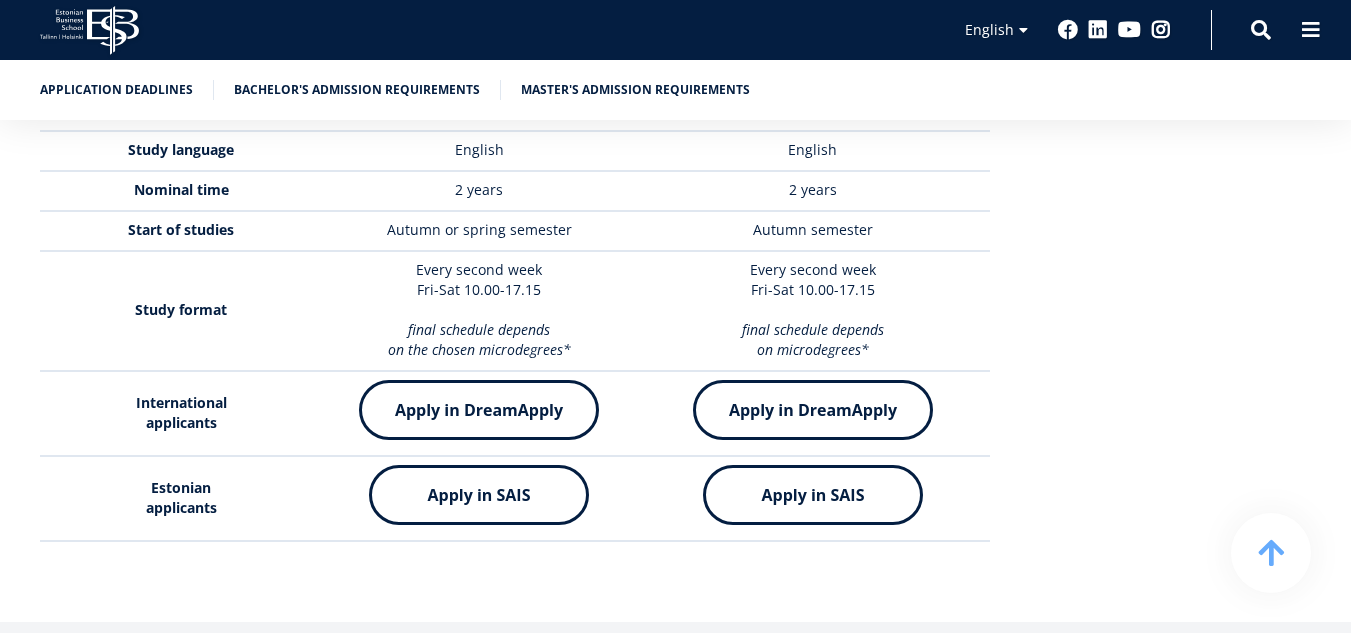 scroll, scrollTop: 6160, scrollLeft: 0, axis: vertical 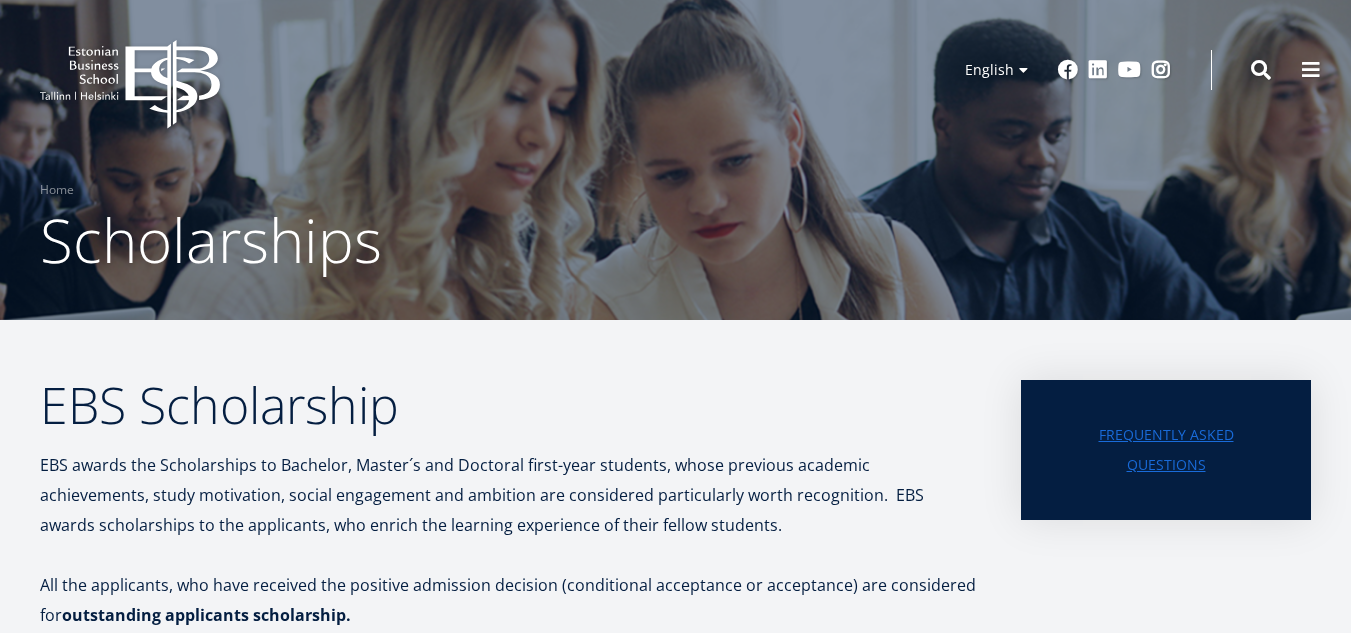 click on "EBS awards the Scholarships to Bachelor, Master´s and Doctoral first-year students, whose previous academic achievements, study motivation, social engagement and ambition are considered particularly worth recognition.  EBS awards scholarships to the applicants, who enrich the learning experience of their fellow students." at bounding box center (510, 495) 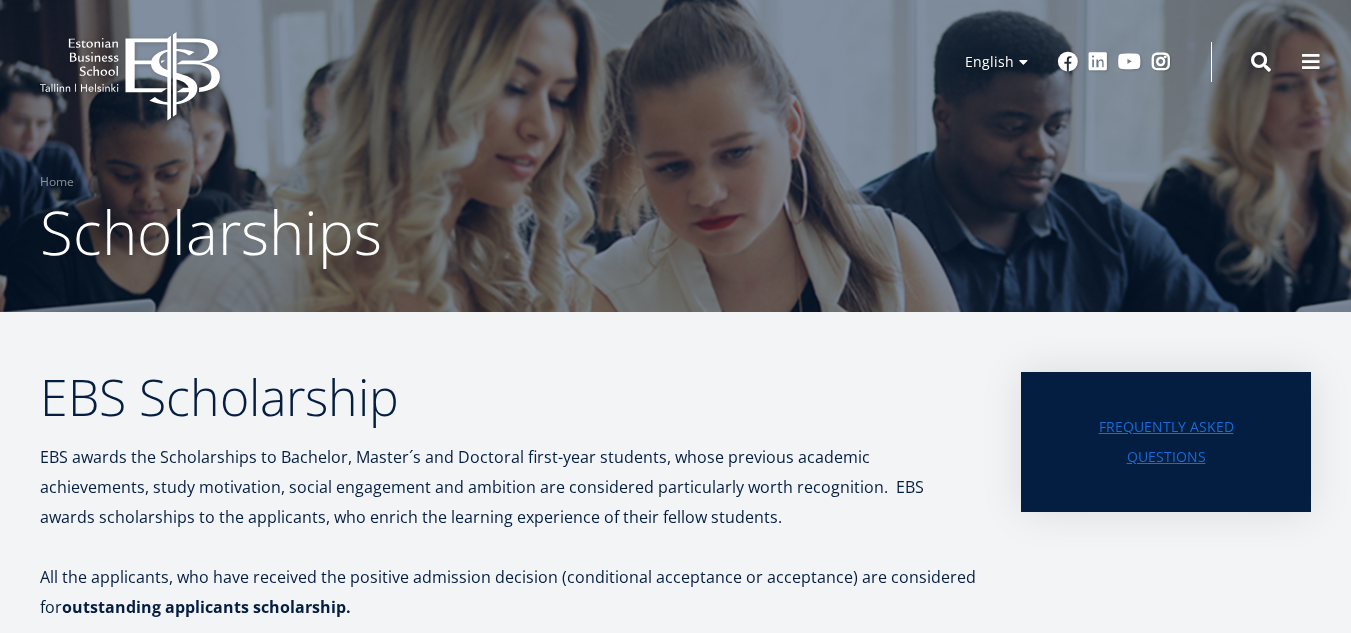 scroll, scrollTop: 0, scrollLeft: 0, axis: both 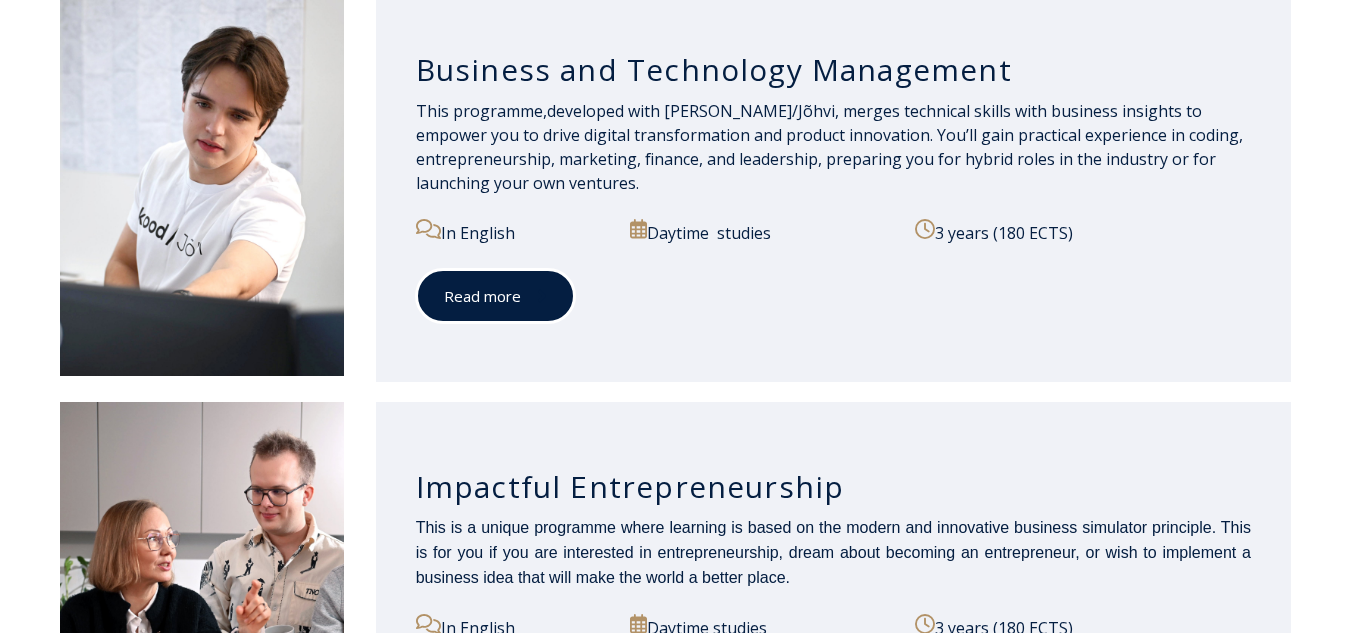 click on "Read more" at bounding box center [495, 296] 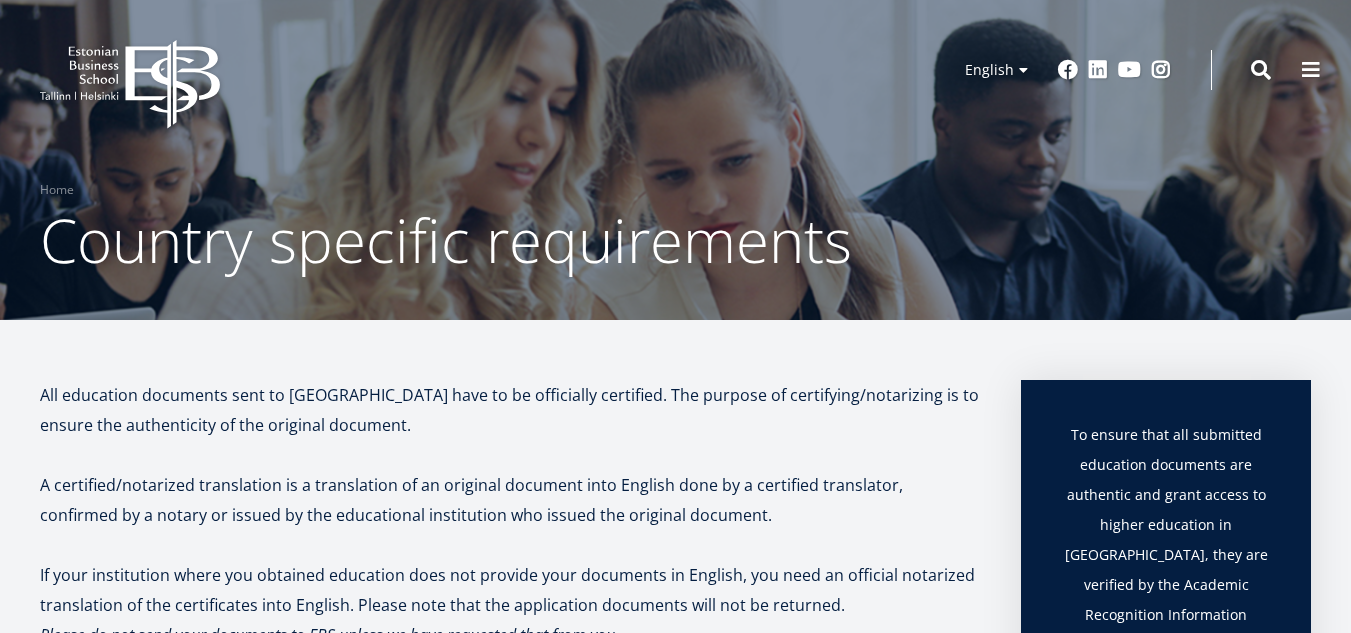scroll, scrollTop: 35, scrollLeft: 0, axis: vertical 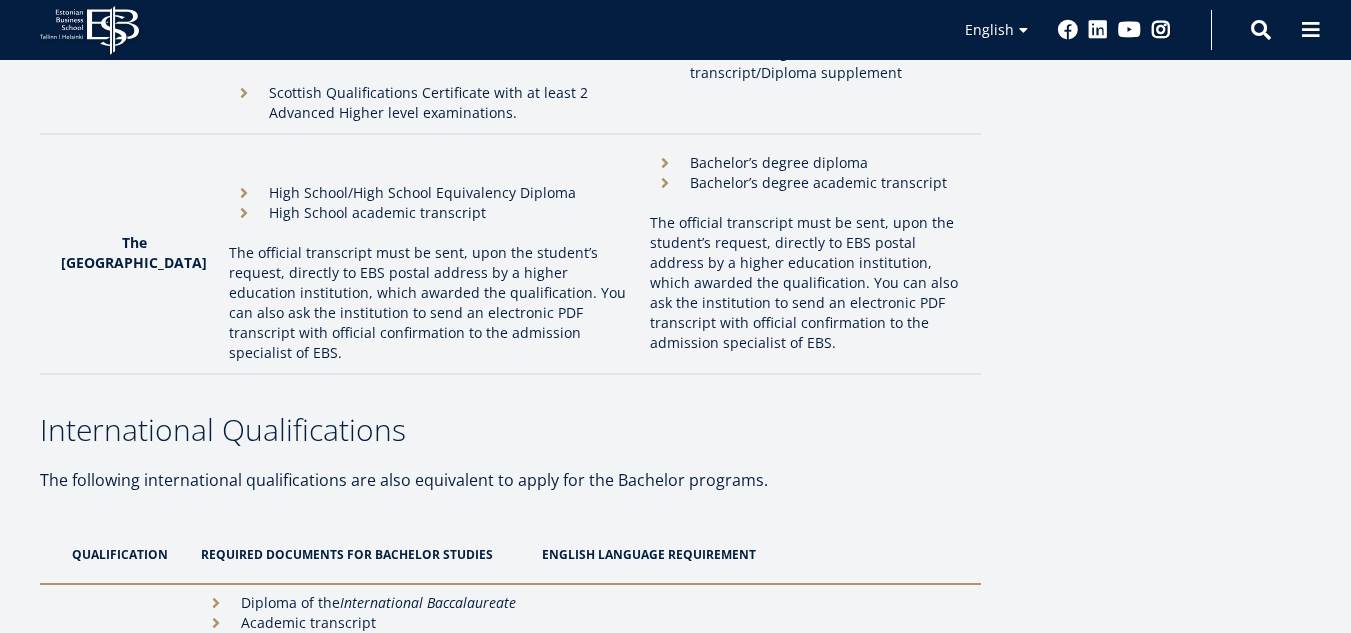 click on "ENGLISH LANGUAGE REQUIREMENT" at bounding box center [756, 554] 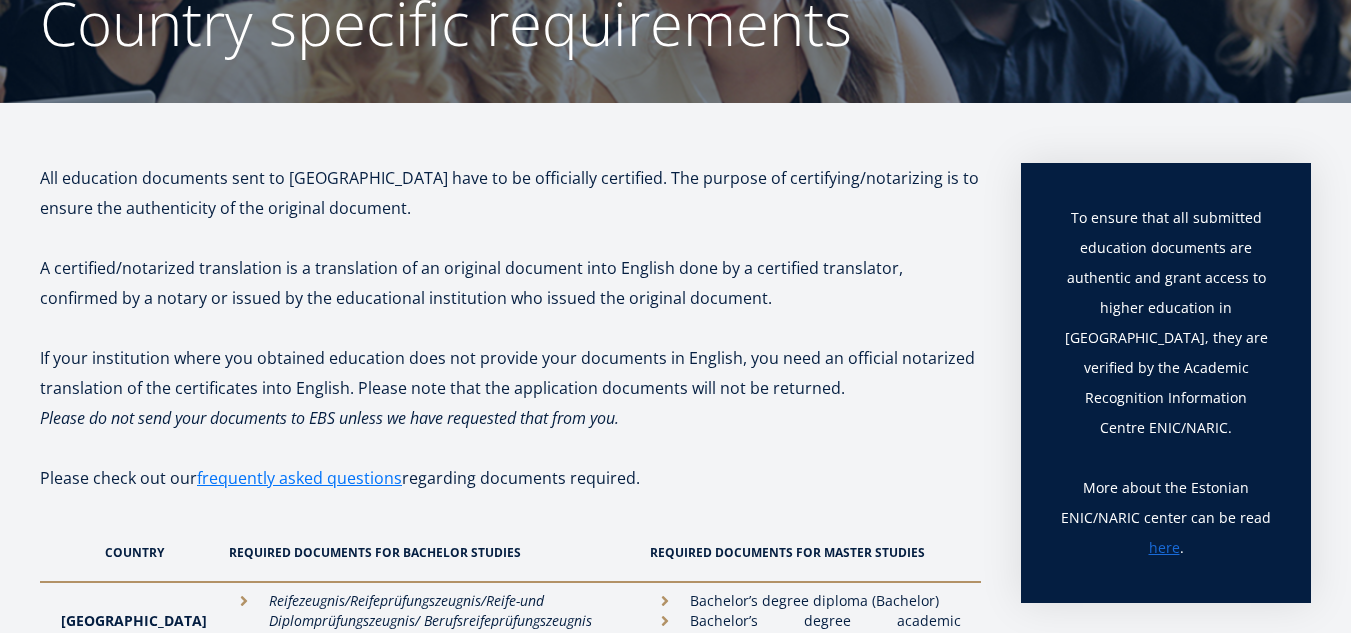 scroll, scrollTop: 320, scrollLeft: 0, axis: vertical 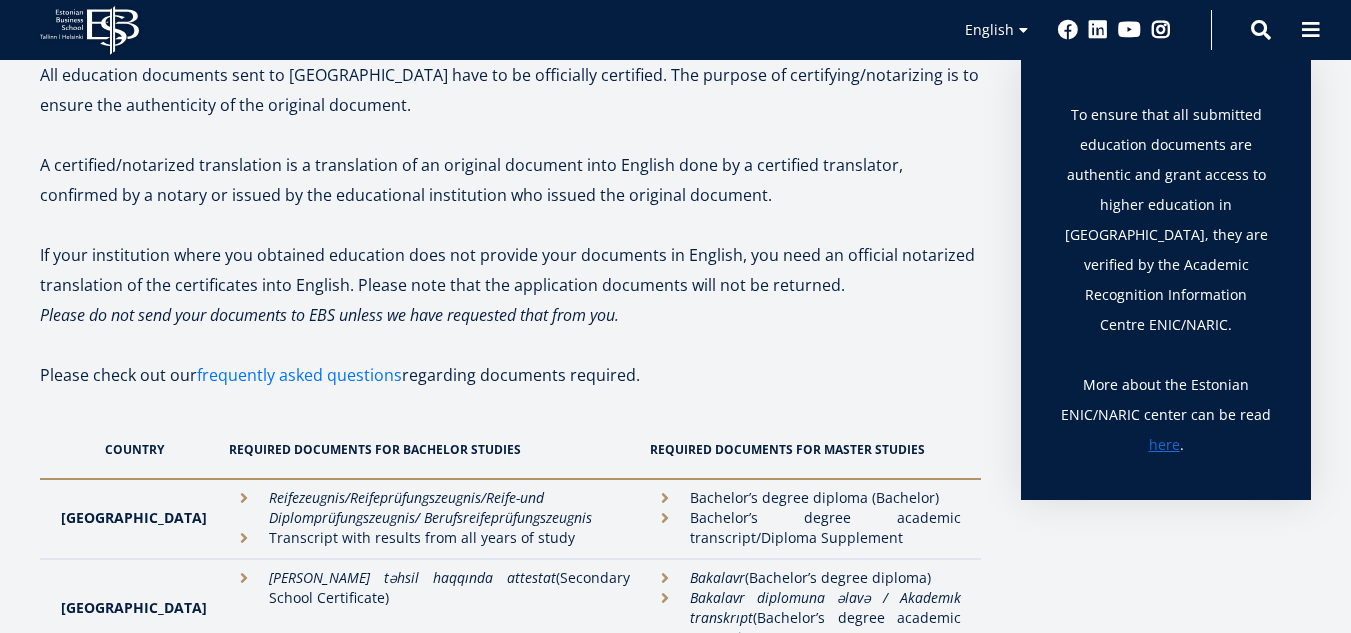 click on "frequently asked questions" at bounding box center [299, 375] 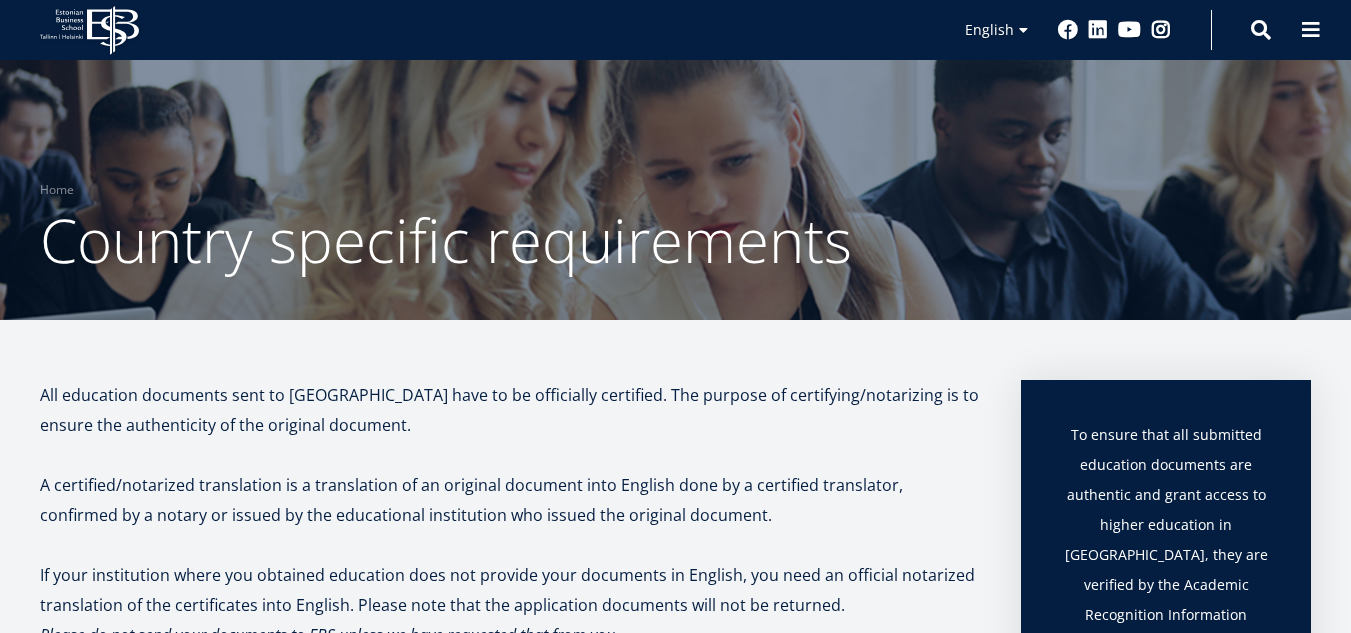 scroll, scrollTop: 387, scrollLeft: 0, axis: vertical 